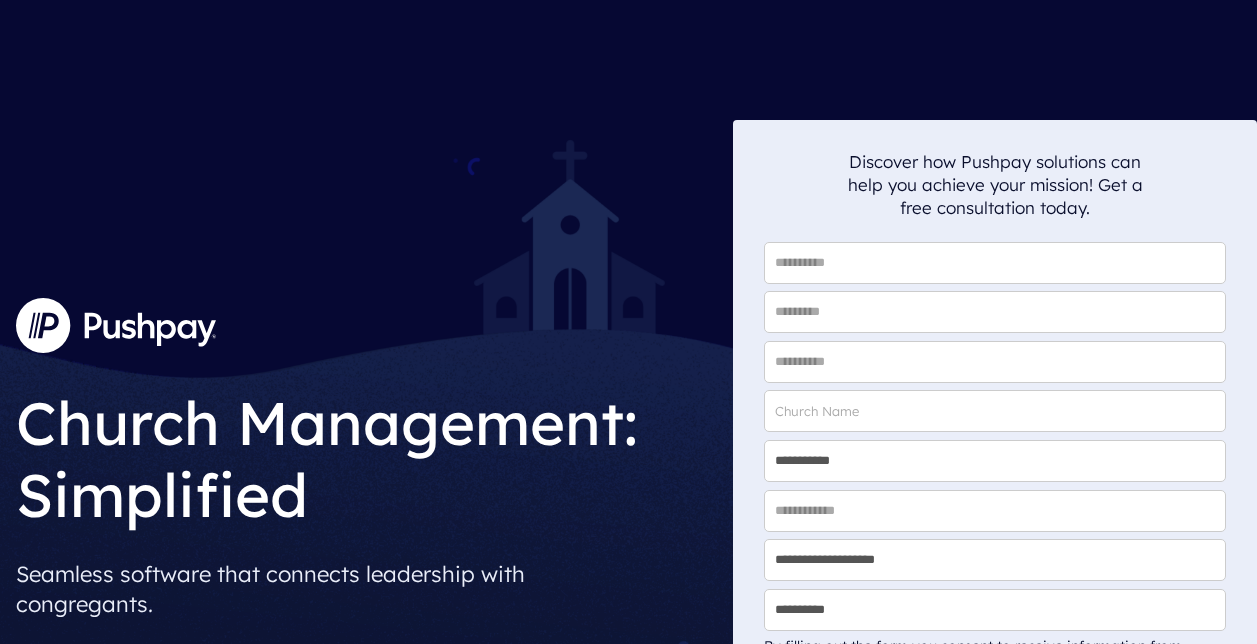scroll, scrollTop: 0, scrollLeft: 0, axis: both 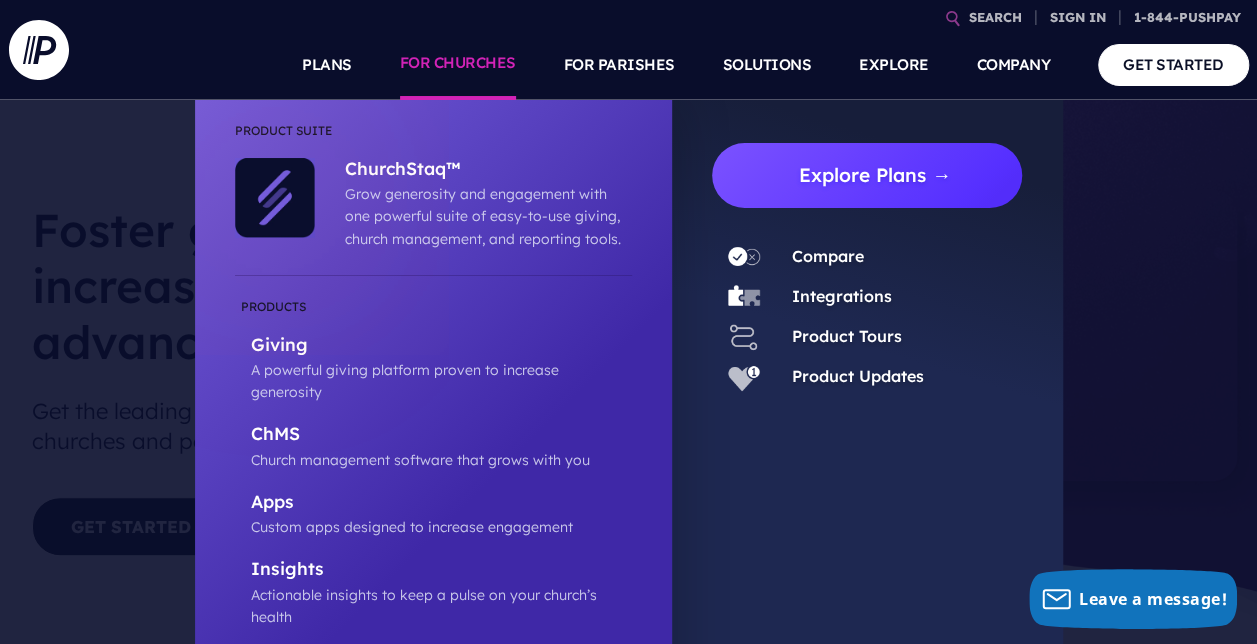 click on "Explore Plans →" at bounding box center (875, 175) 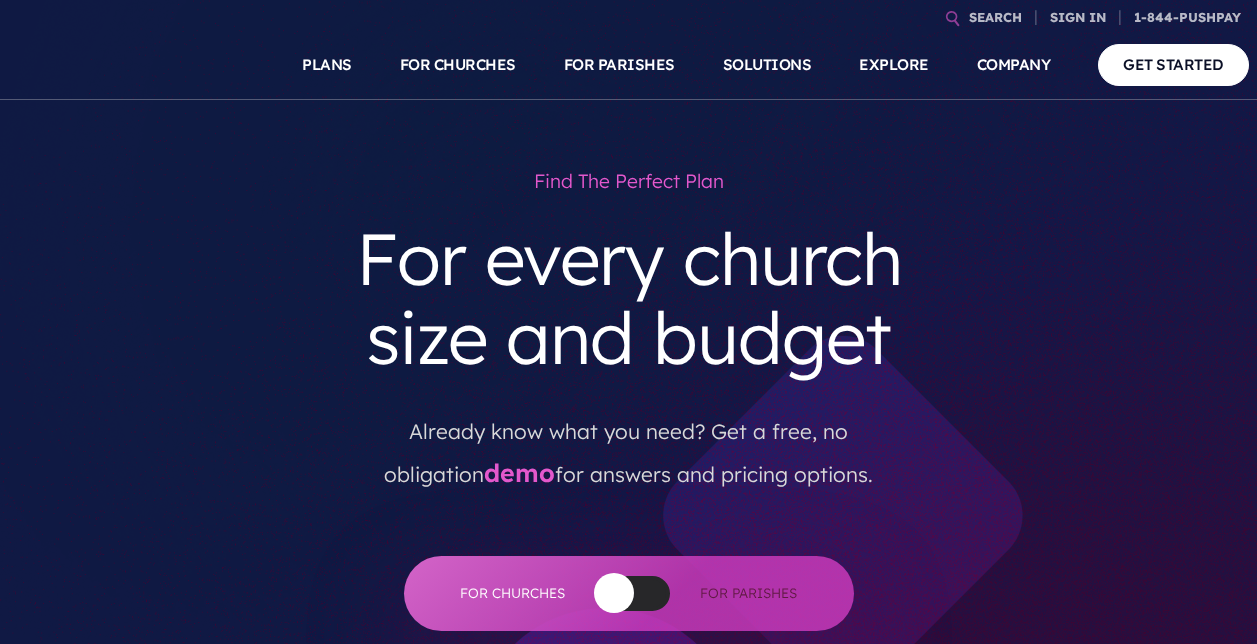 scroll, scrollTop: 0, scrollLeft: 0, axis: both 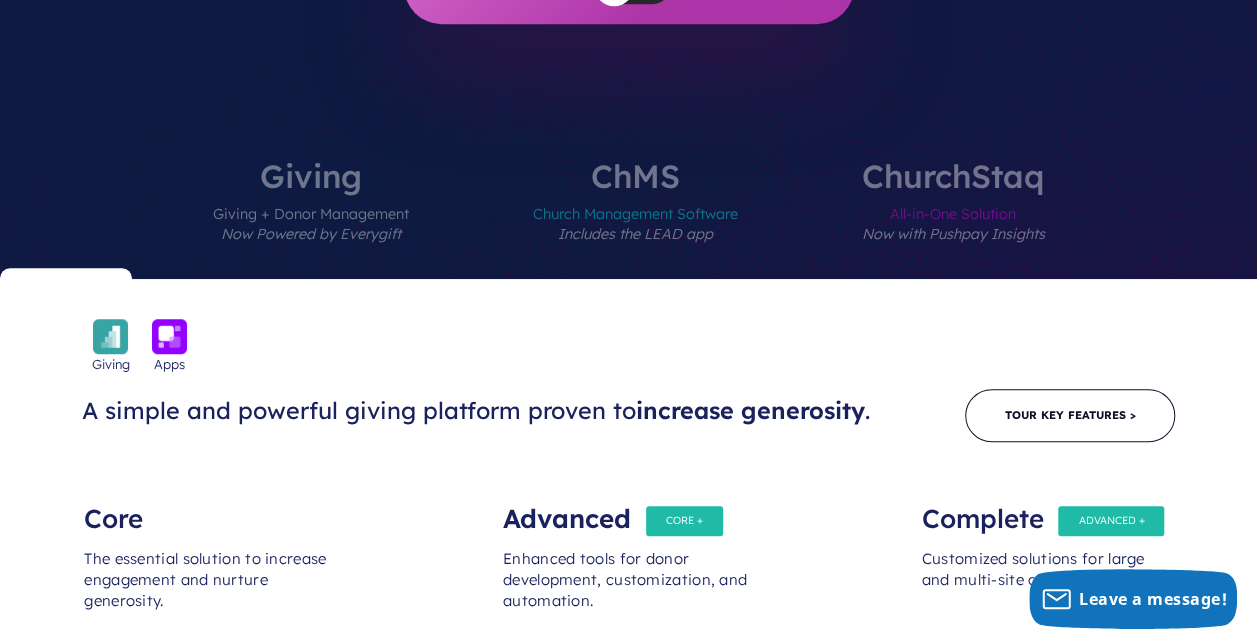 click on "Church Management Software Includes the LEAD app" at bounding box center [635, 235] 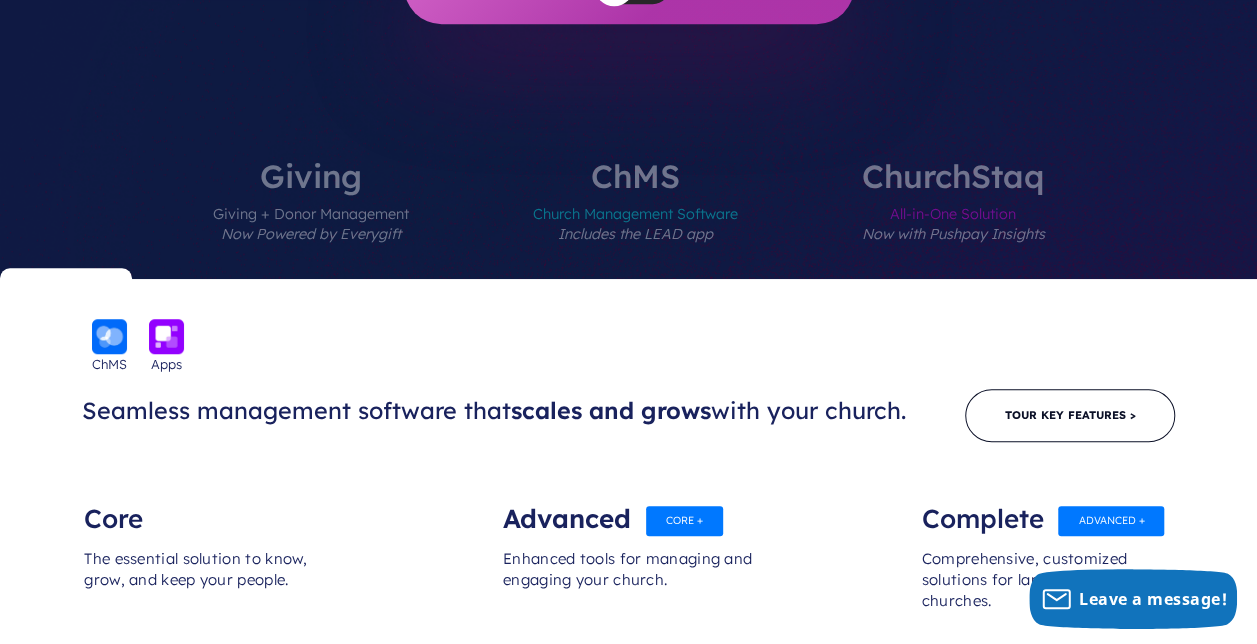 click on "Giving + Donor Management  Now Powered by Everygift" at bounding box center [311, 235] 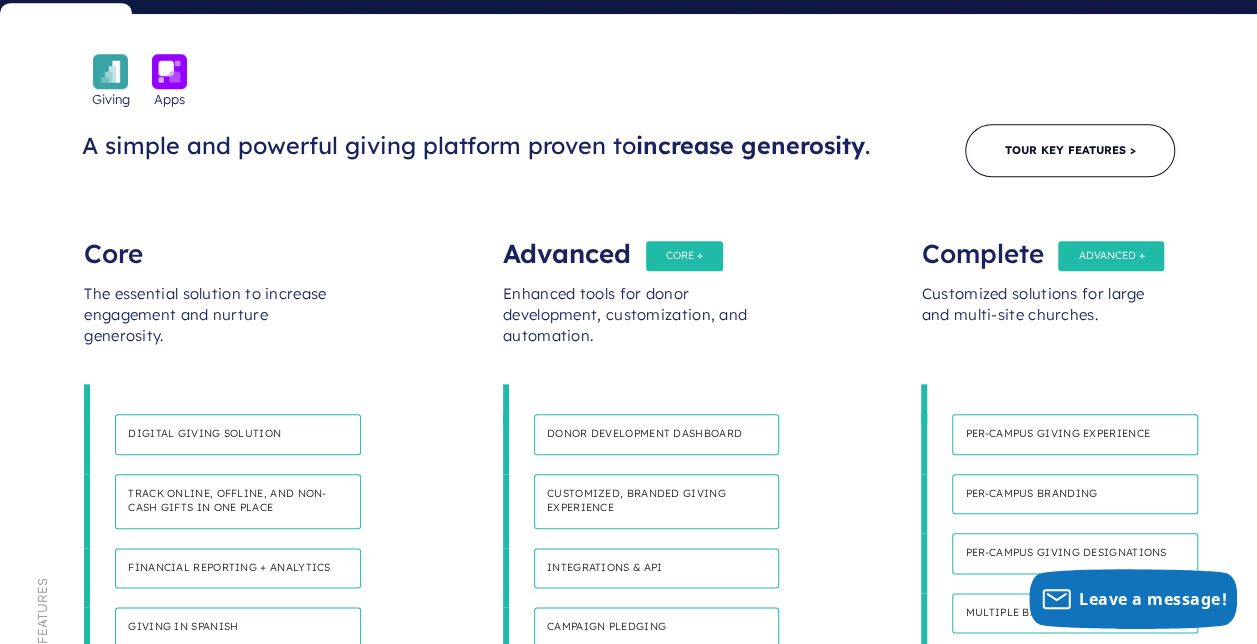 scroll, scrollTop: 834, scrollLeft: 0, axis: vertical 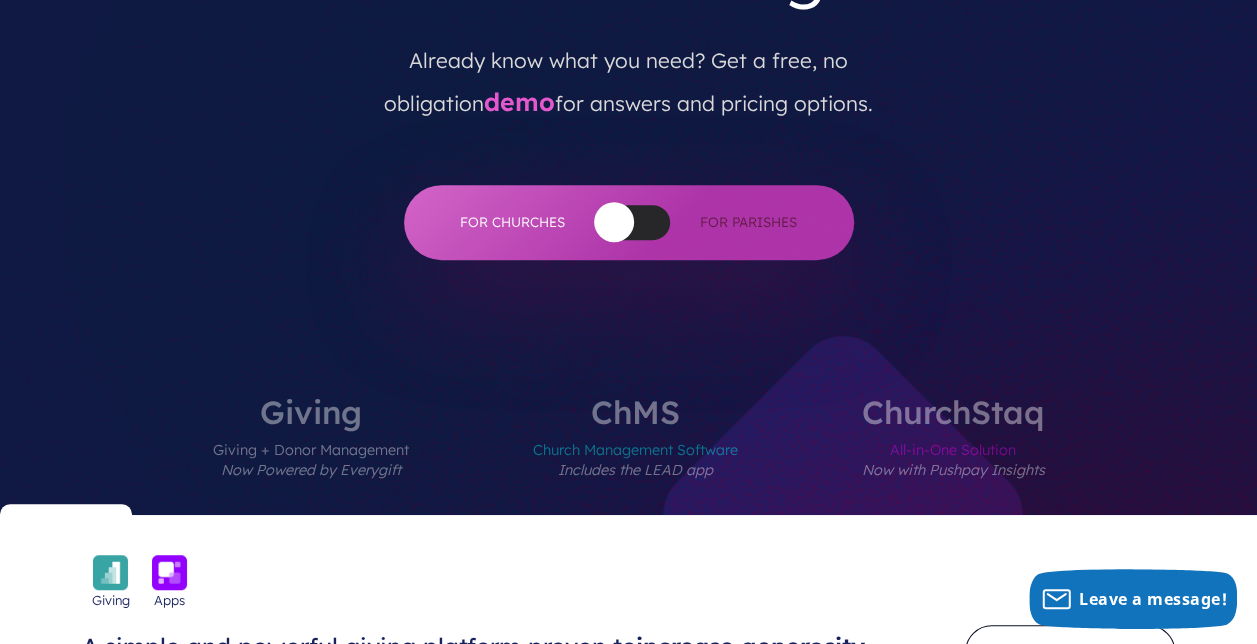 click on "ChMS Church Management Software Includes the LEAD app" at bounding box center [635, 455] 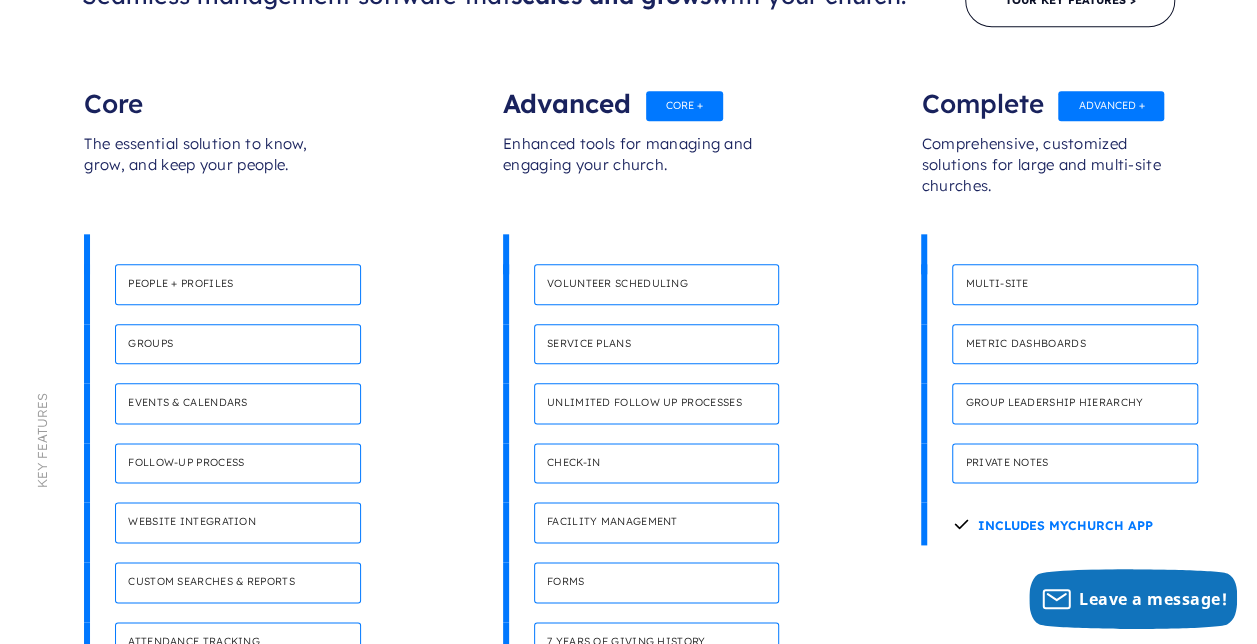 scroll, scrollTop: 1098, scrollLeft: 0, axis: vertical 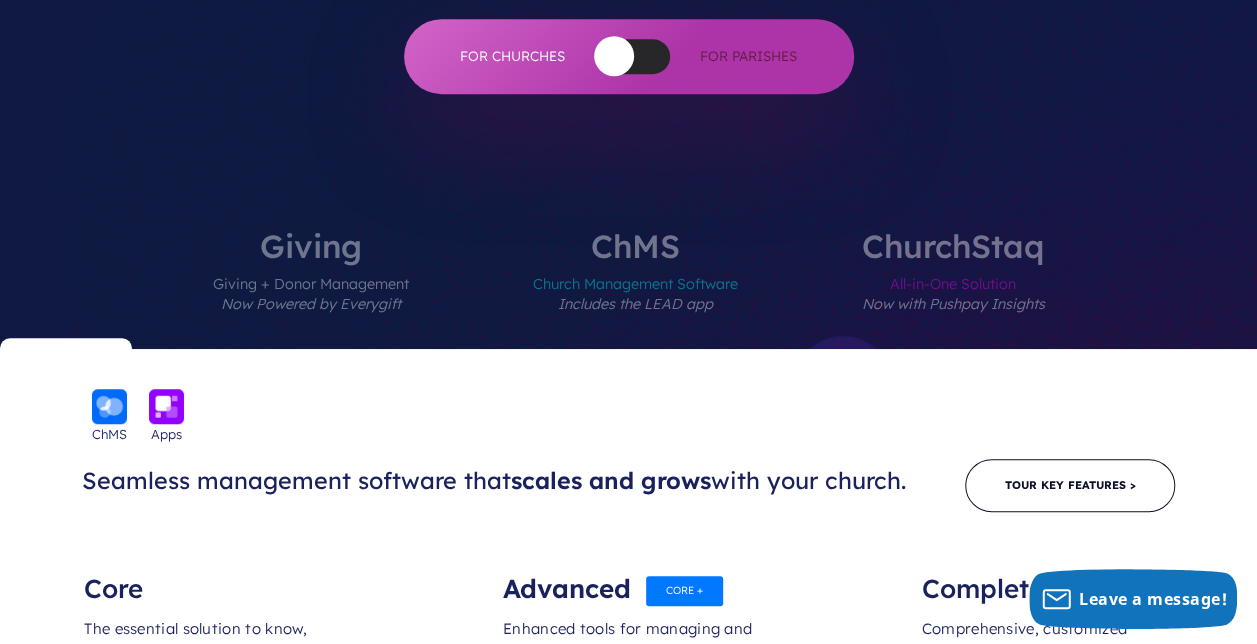 click on "All-in-One Solution Now with Pushpay Insights" at bounding box center [953, 305] 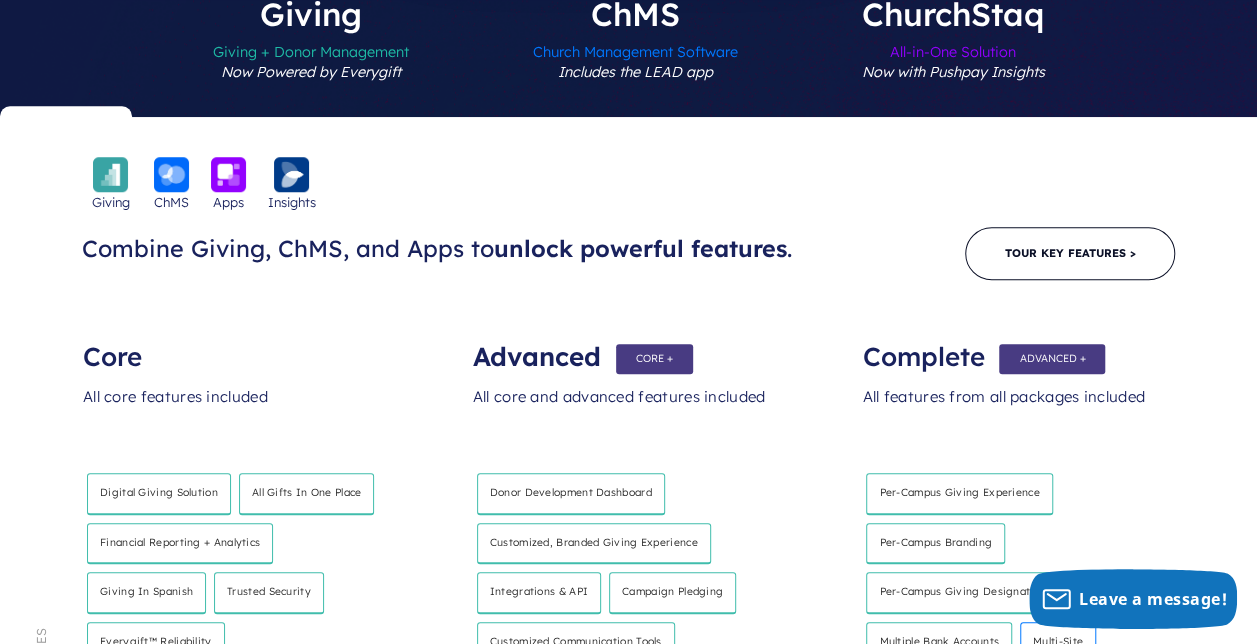scroll, scrollTop: 730, scrollLeft: 0, axis: vertical 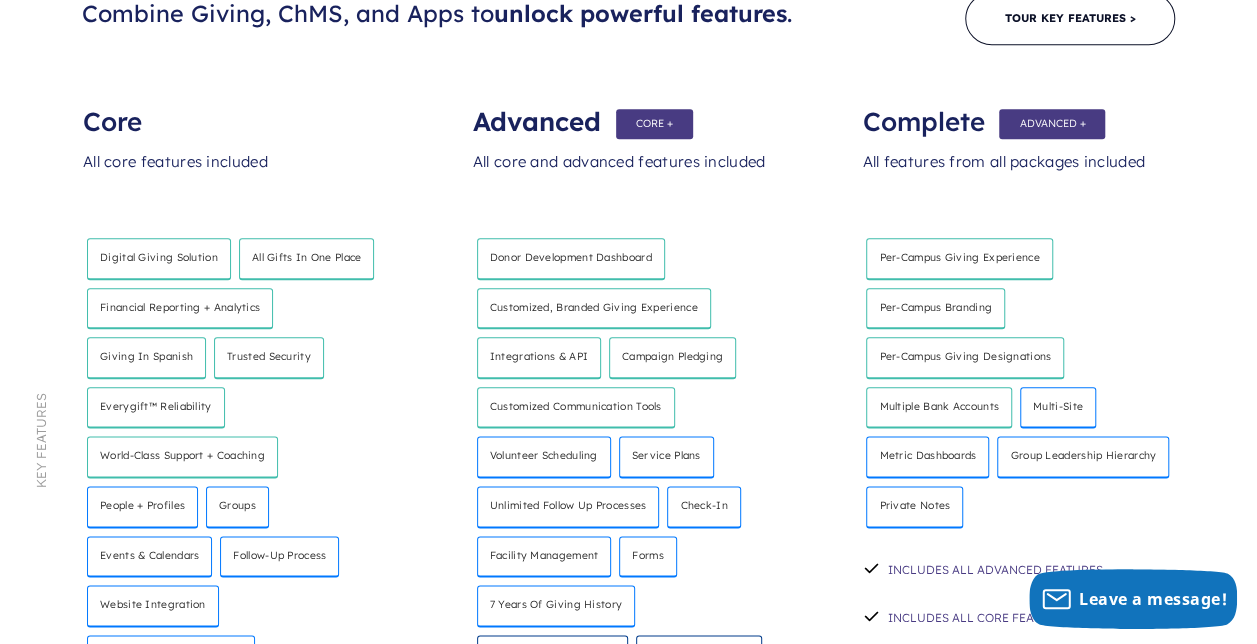 click on "Advanced" at bounding box center [629, 112] 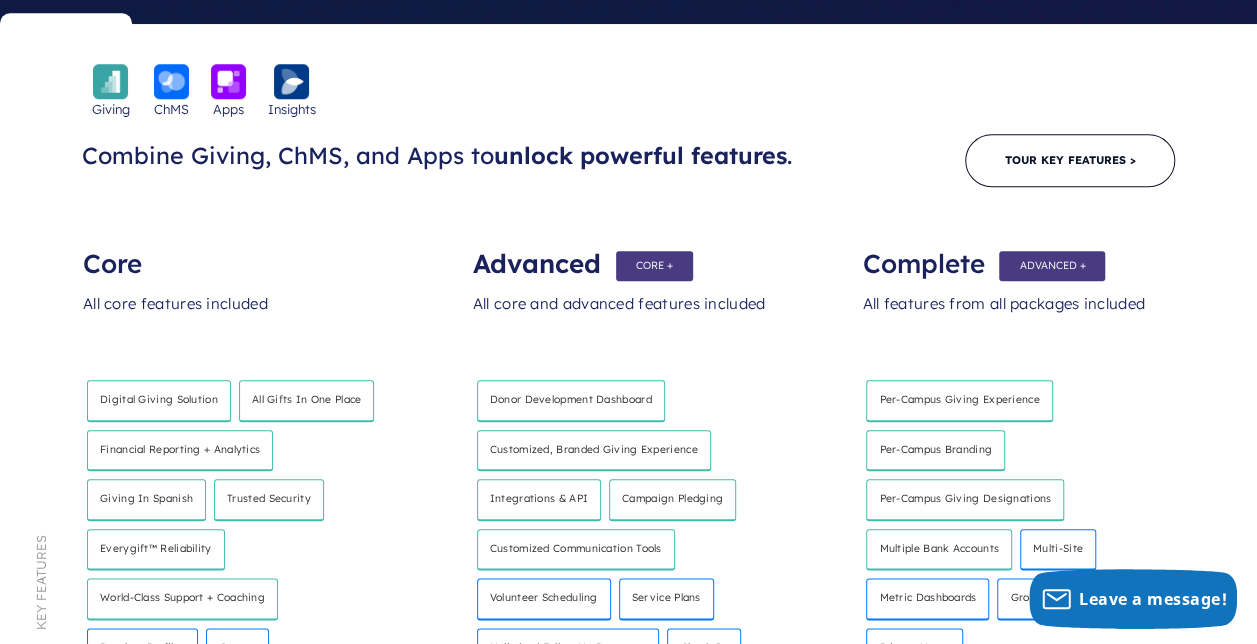 scroll, scrollTop: 824, scrollLeft: 0, axis: vertical 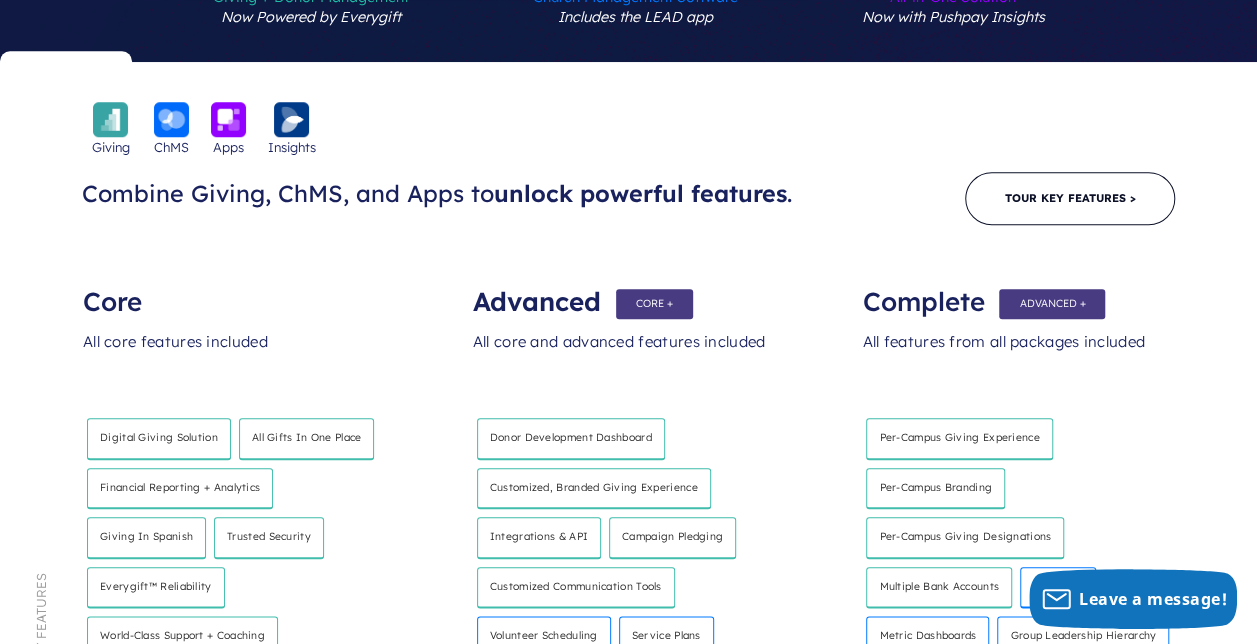 click on "All core and advanced features included" at bounding box center (629, 357) 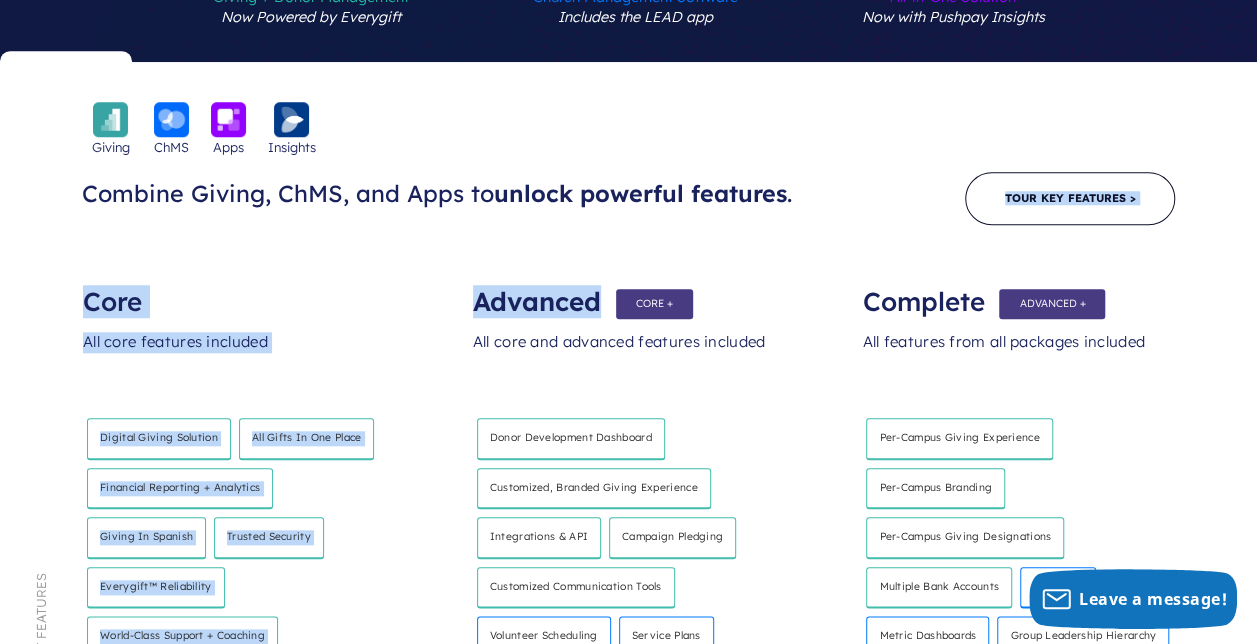 drag, startPoint x: 534, startPoint y: 301, endPoint x: 875, endPoint y: 224, distance: 349.58548 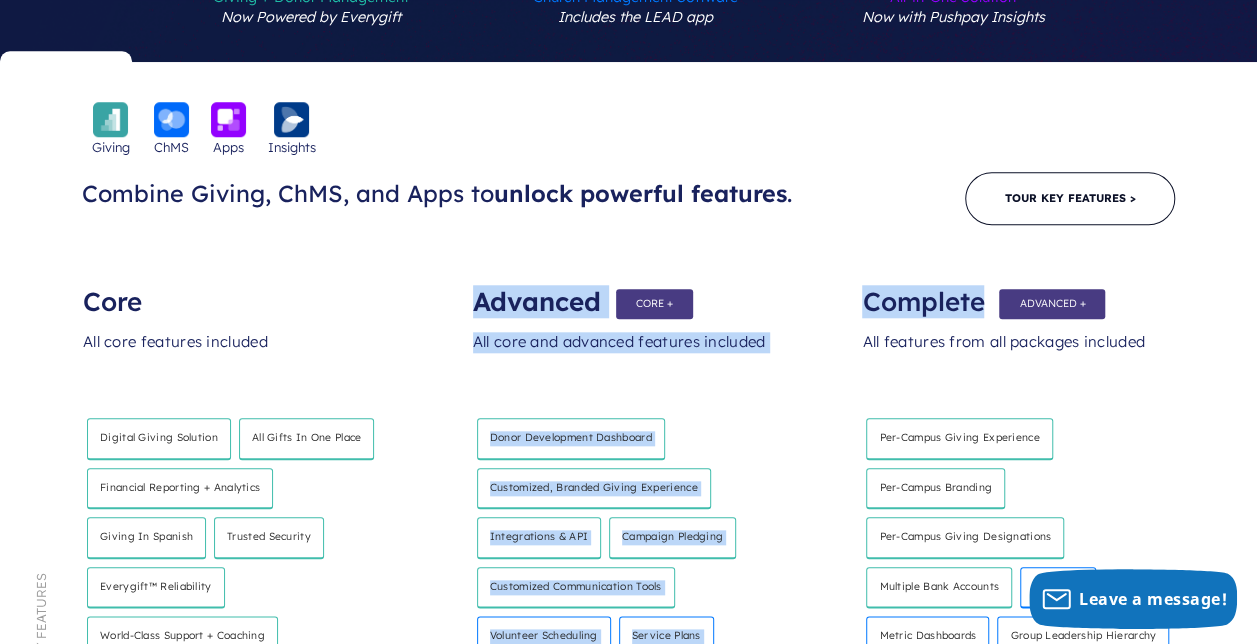 drag, startPoint x: 875, startPoint y: 224, endPoint x: 882, endPoint y: 253, distance: 29.832869 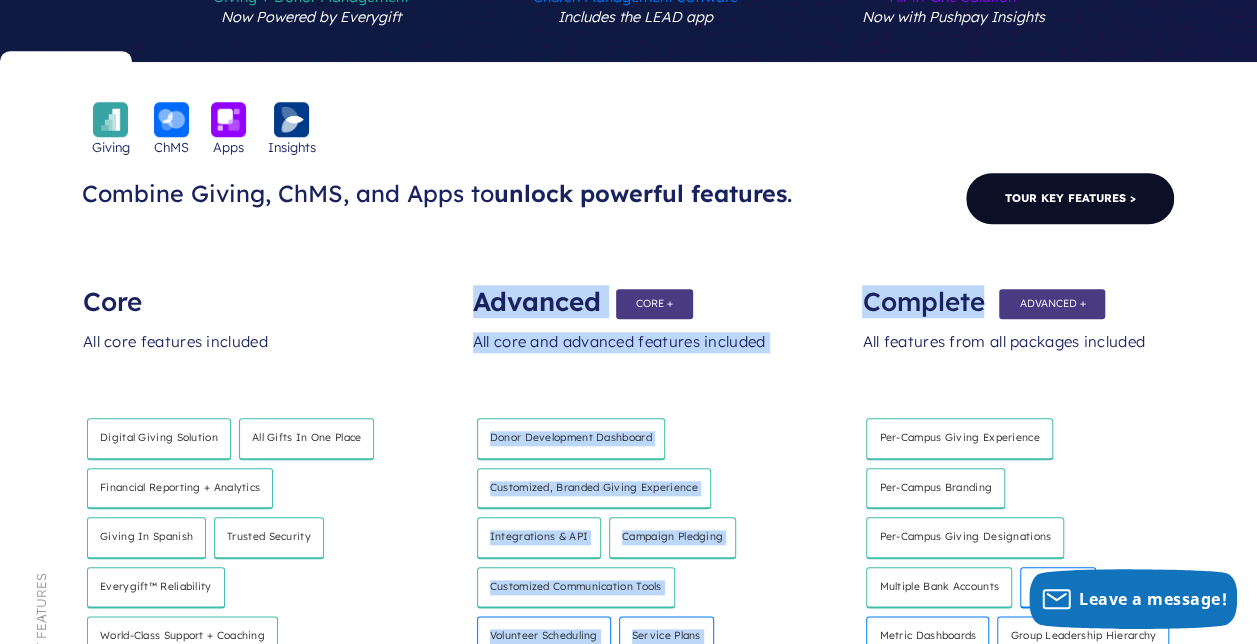 click on "Tour Key Features >" at bounding box center (1070, 198) 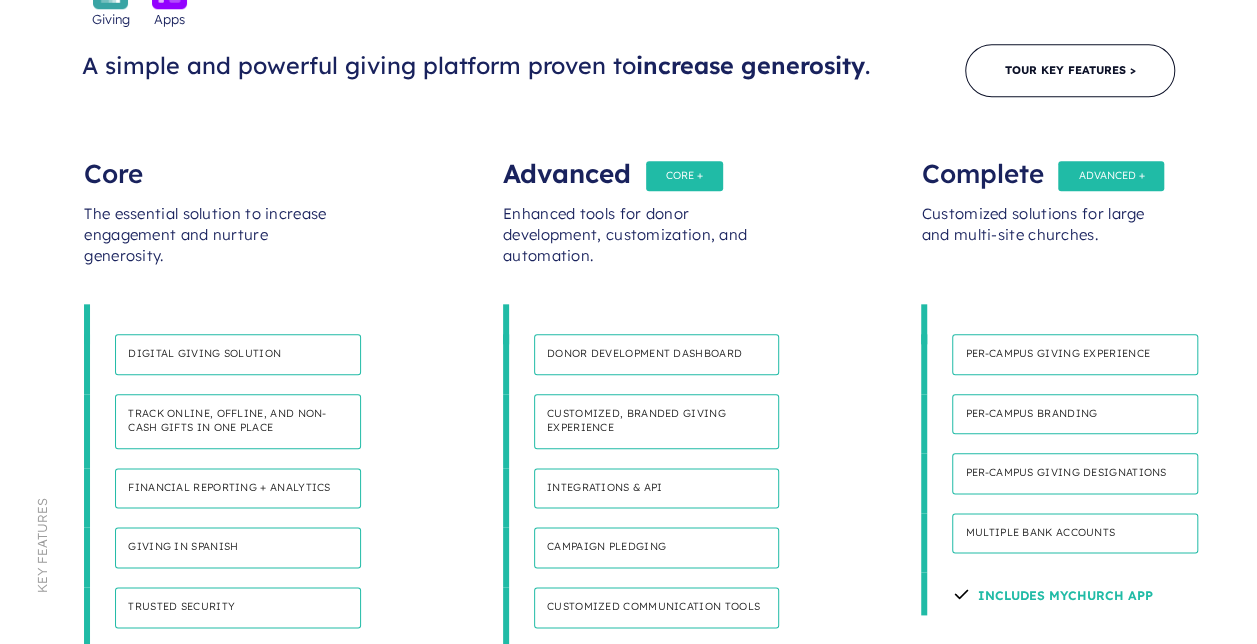 scroll, scrollTop: 952, scrollLeft: 0, axis: vertical 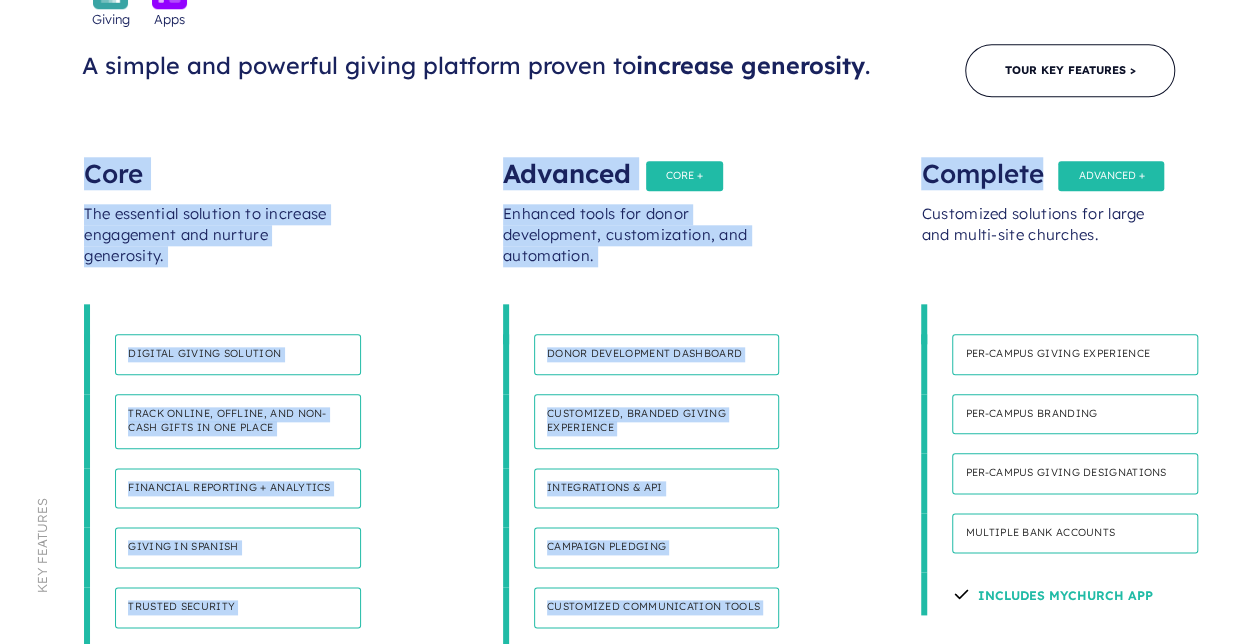 drag, startPoint x: 1256, startPoint y: 95, endPoint x: 1256, endPoint y: 118, distance: 23 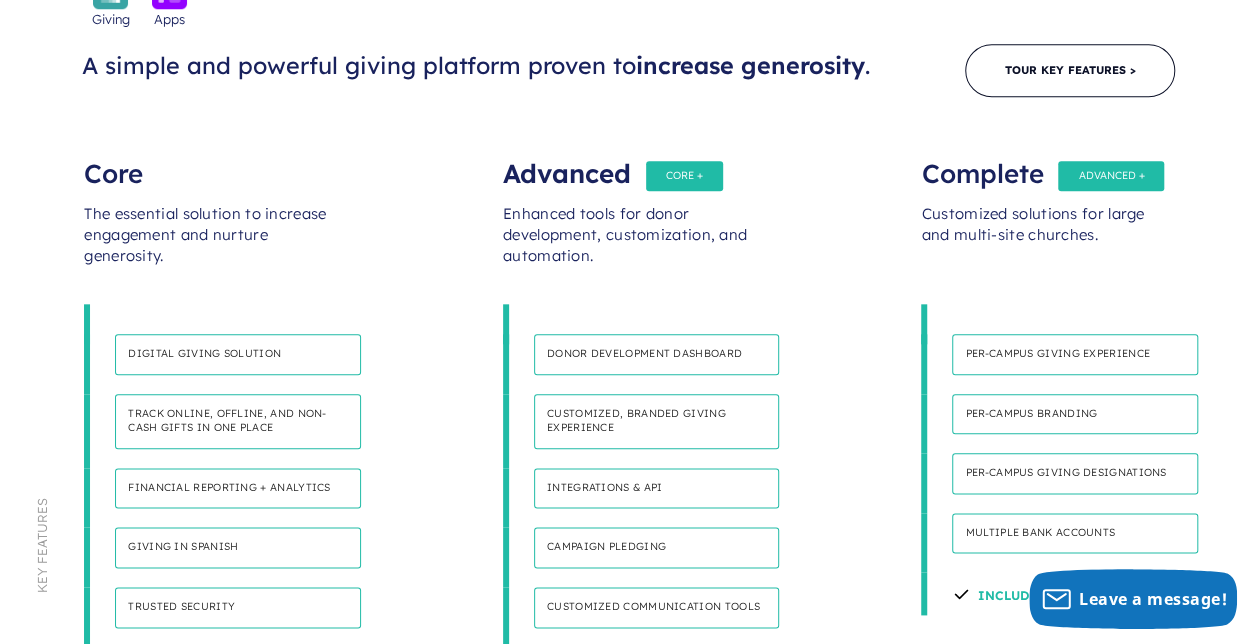 click on "Complete
Customized solutions for large and multi-site churches.
Per-Campus giving experience
Elevate the giving experience across campuses with personalized, campus-specific options and features.
Per-campus branding
Strengthen the sense of belonging by visually representing each campus or ministry’s unique identity and community.
Per-campus giving designations
Enable donors to allocate their contributions to specific campuses and ministry initiatives.
Multiple bank accounts
Simplify financial management by organizing contributions into separate bank accounts for each campus.
Includes Mychurch App" at bounding box center (1047, 379) 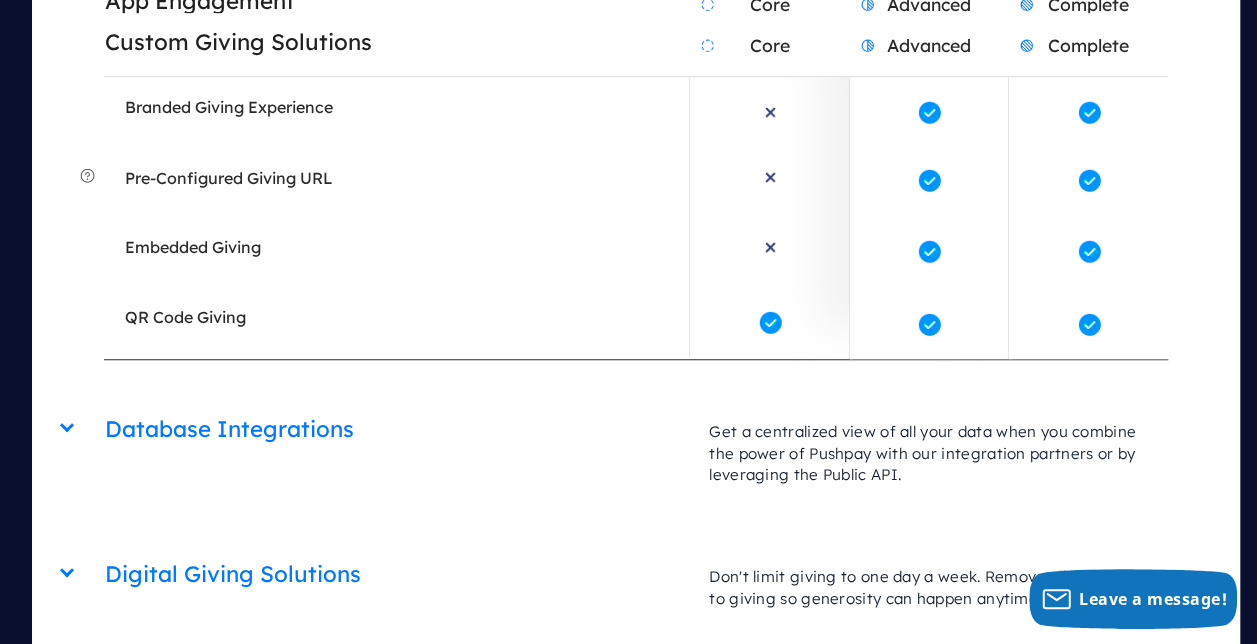 scroll, scrollTop: 4404, scrollLeft: 0, axis: vertical 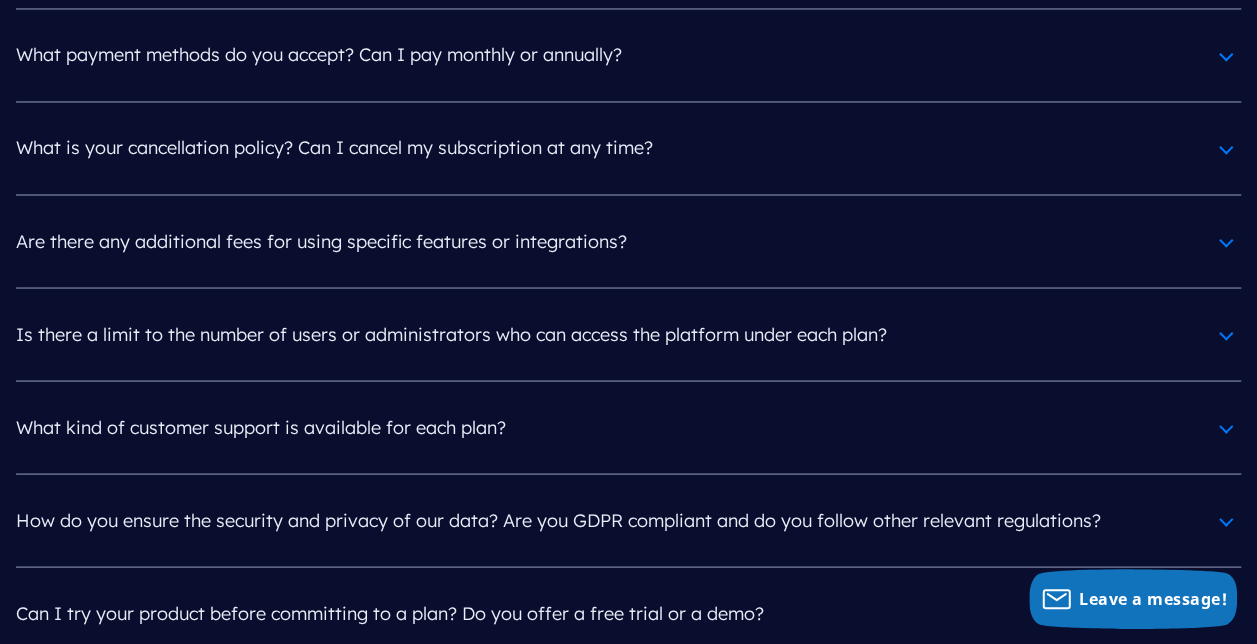 click on "FAQs
How do I choose the right plan for my church?
Our sales team can provide guidance as to what is the best fit for your church in your initial conversation.
Can I upgrade or downgrade my plan at any time?
Changes in your plan take place upon renewal, though we would be happy to connect if you are interested in changing in between.
Are there any setup or onboarding fees for any of the plans?
There are no setup fees required for our plans, though we do offer a few options to pay for extra coaching. A sales team member can walk you through the specifics.
What payment methods do you accept? Can I pay monthly or annually?" at bounding box center (628, 134) 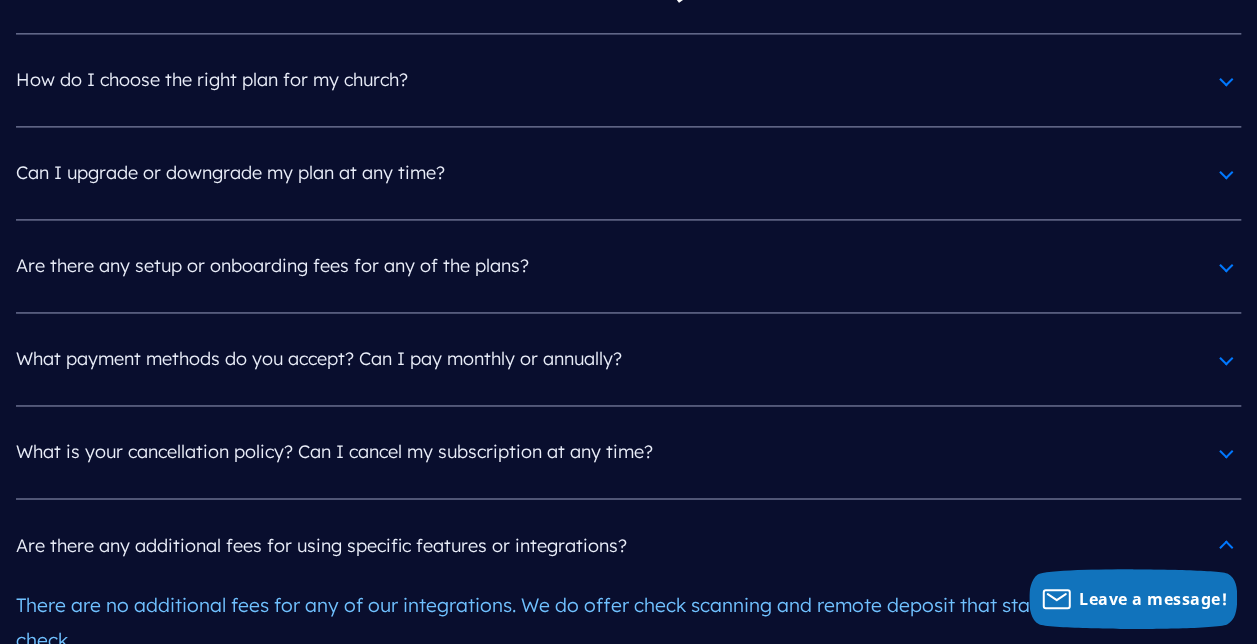 scroll, scrollTop: 8924, scrollLeft: 0, axis: vertical 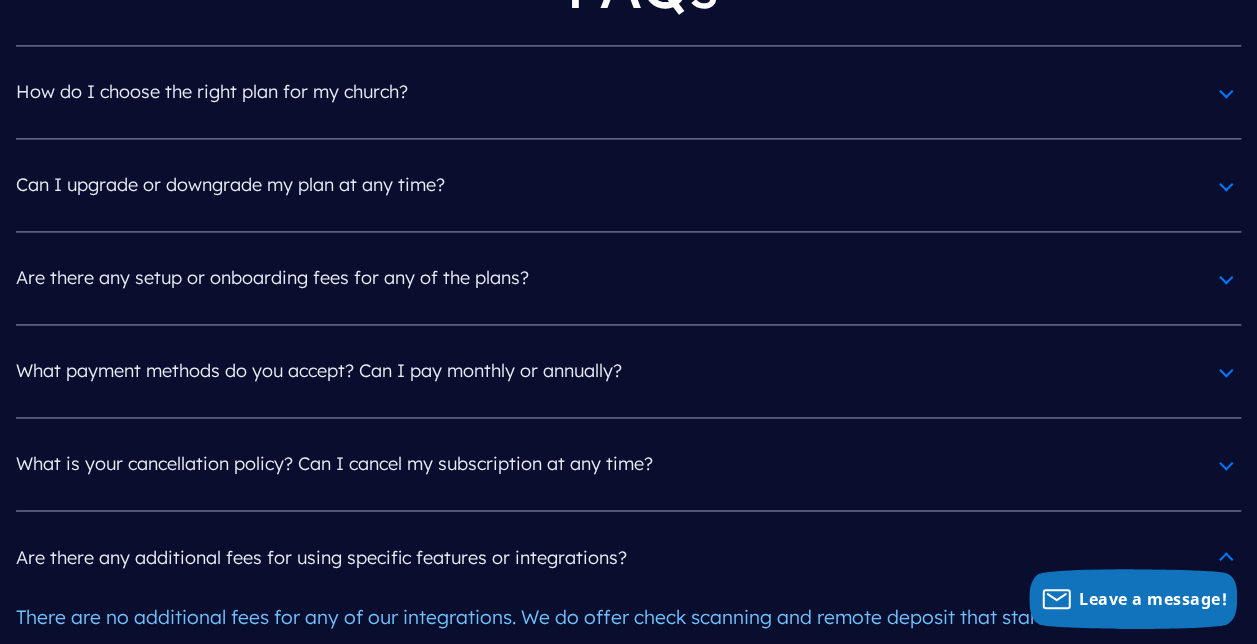 click on "What payment methods do you accept? Can I pay monthly or annually?" at bounding box center (628, 371) 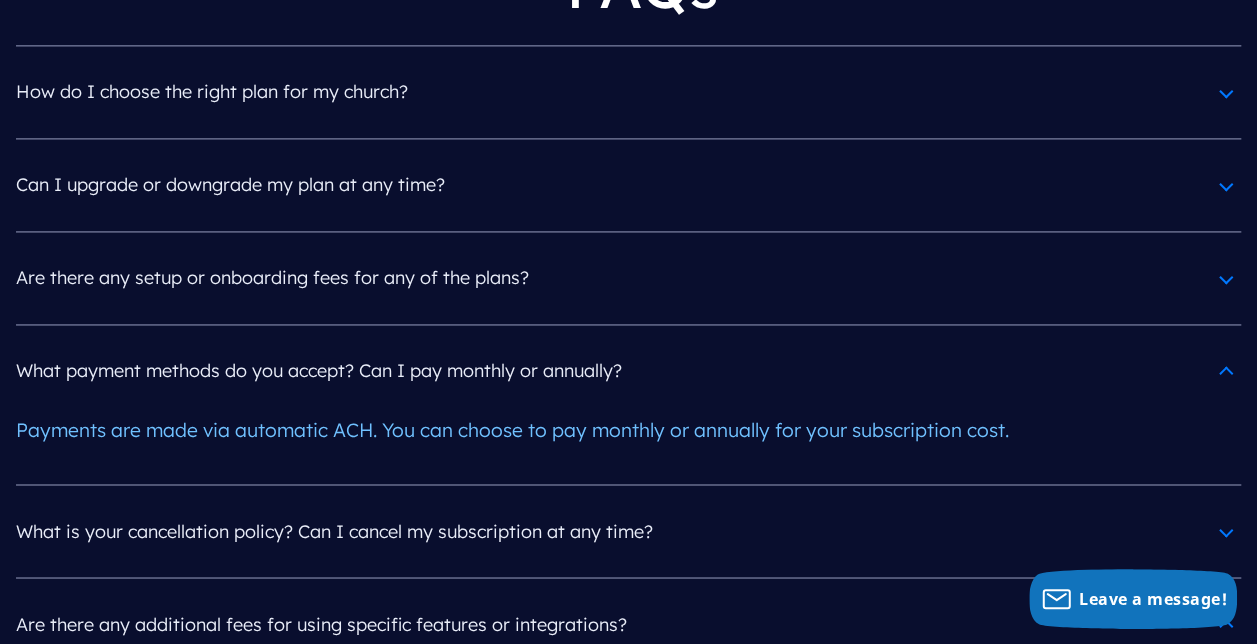 scroll, scrollTop: 8784, scrollLeft: 0, axis: vertical 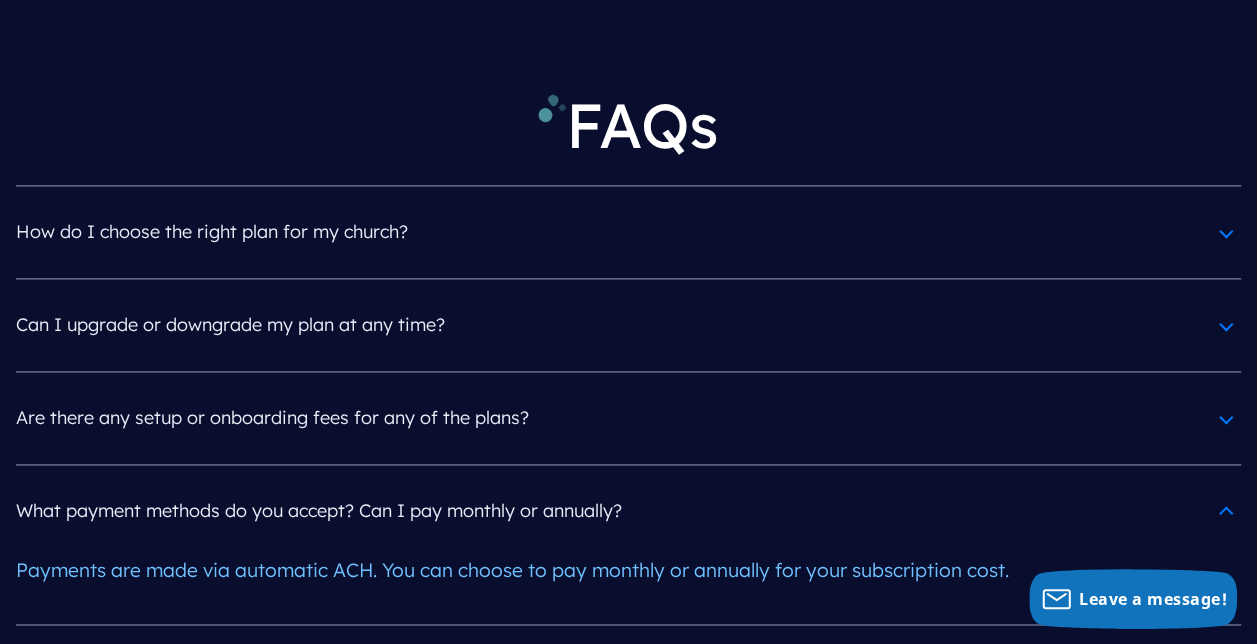 click on "How do I choose the right plan for my church?" at bounding box center [628, 232] 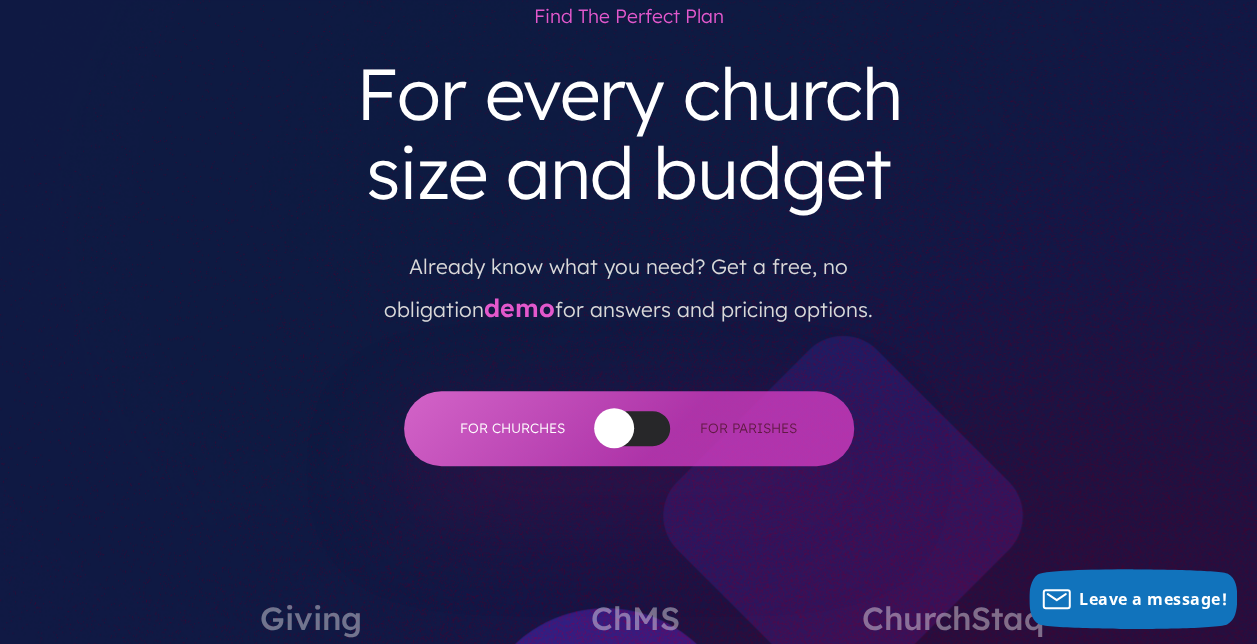 scroll, scrollTop: 0, scrollLeft: 0, axis: both 